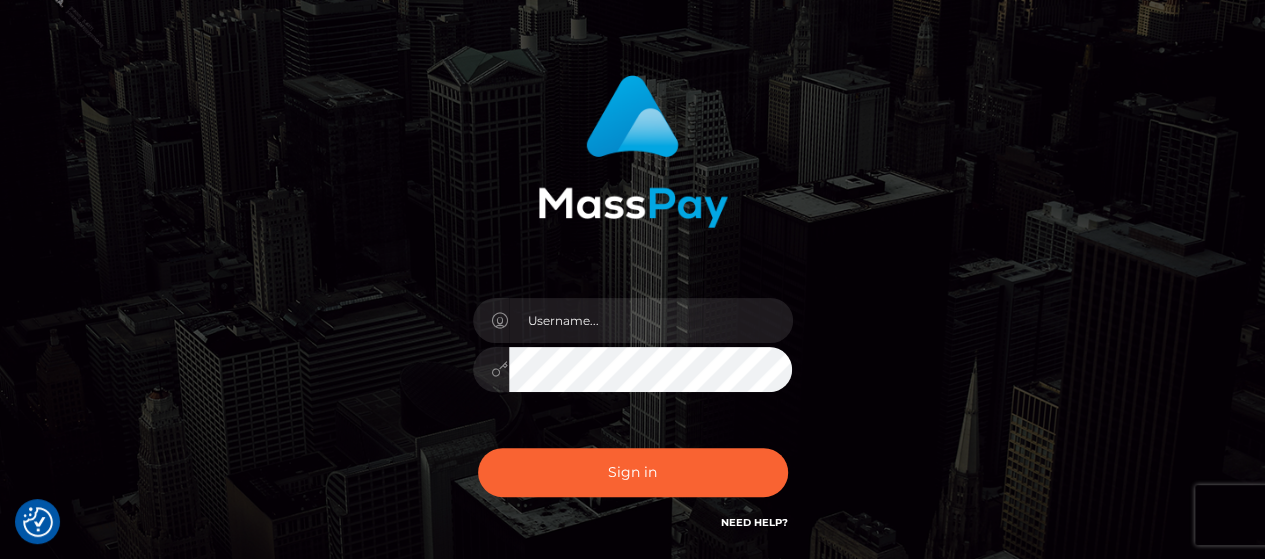 scroll, scrollTop: 249, scrollLeft: 0, axis: vertical 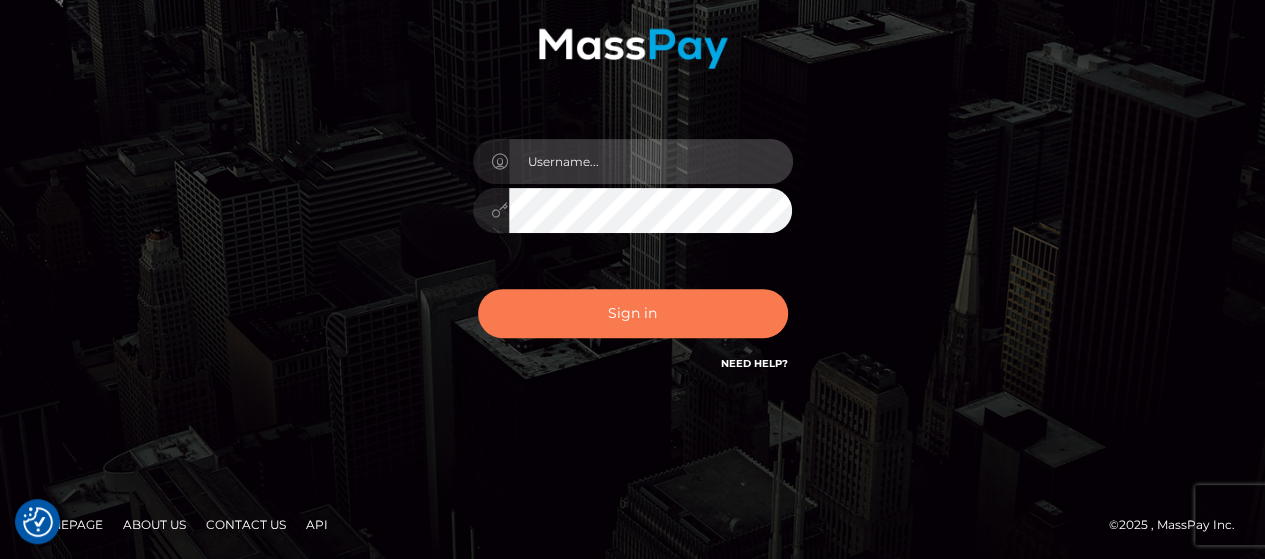 type on "Gabriel.Silversocial" 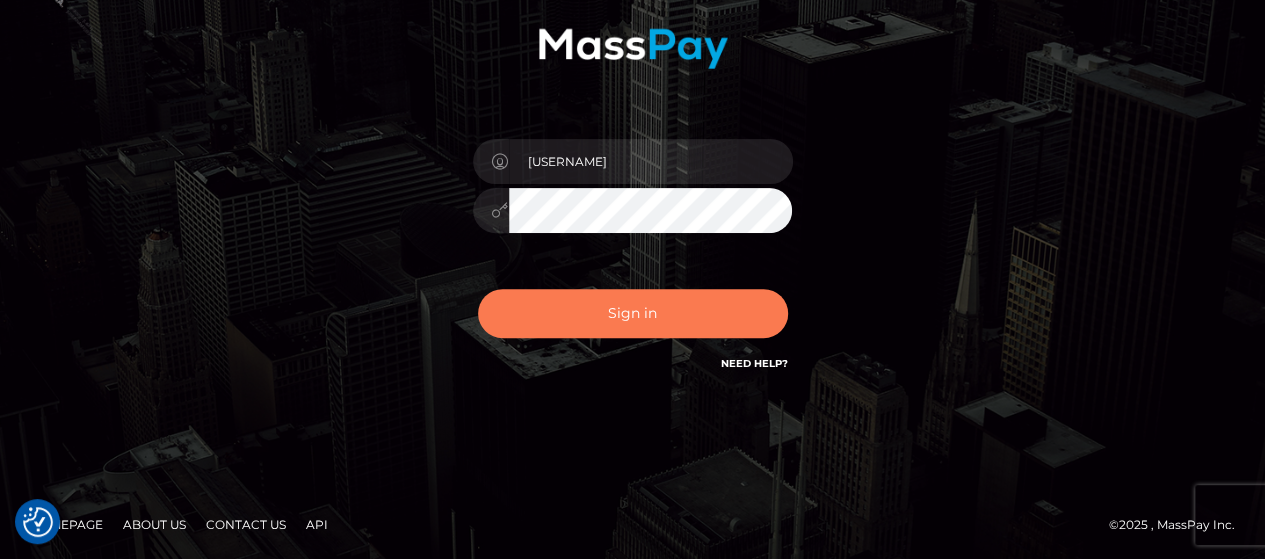 click on "Sign in" at bounding box center (633, 313) 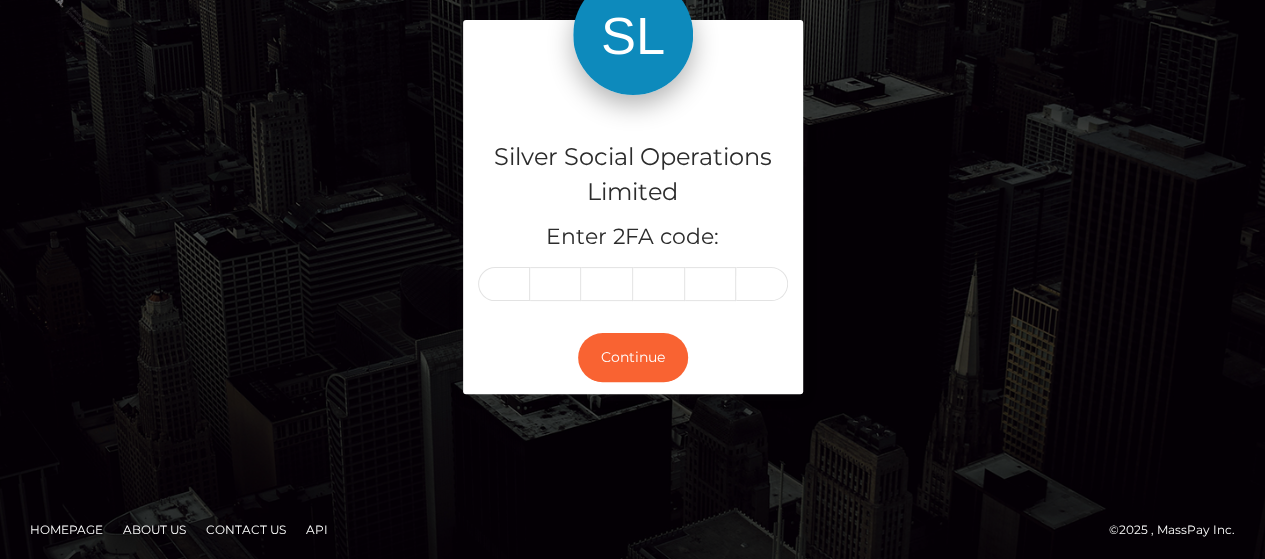 scroll, scrollTop: 134, scrollLeft: 0, axis: vertical 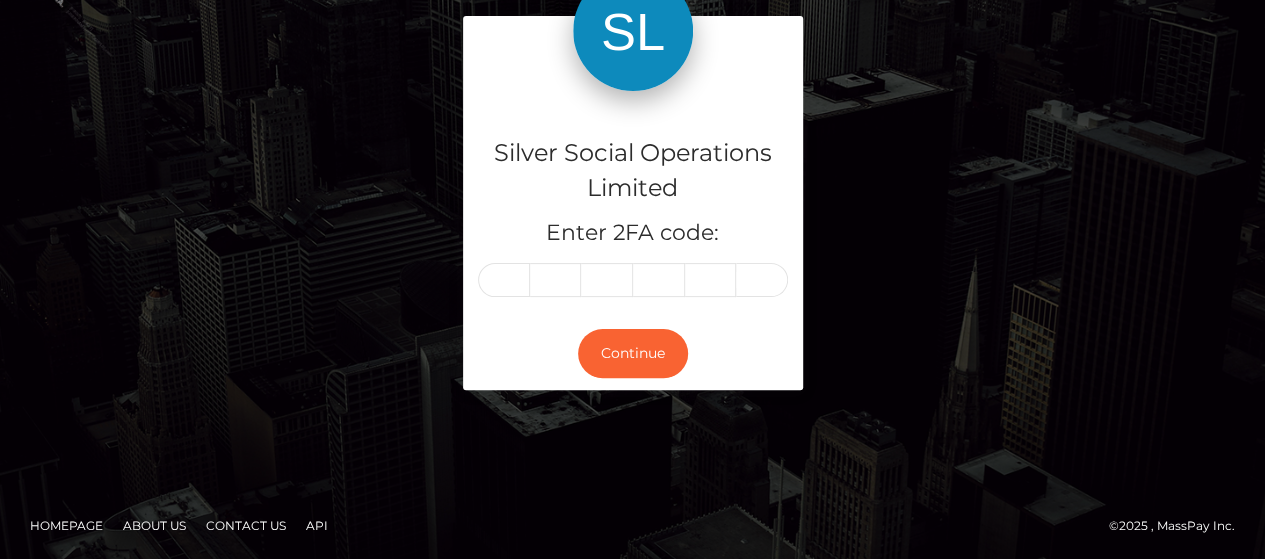 click at bounding box center [504, 280] 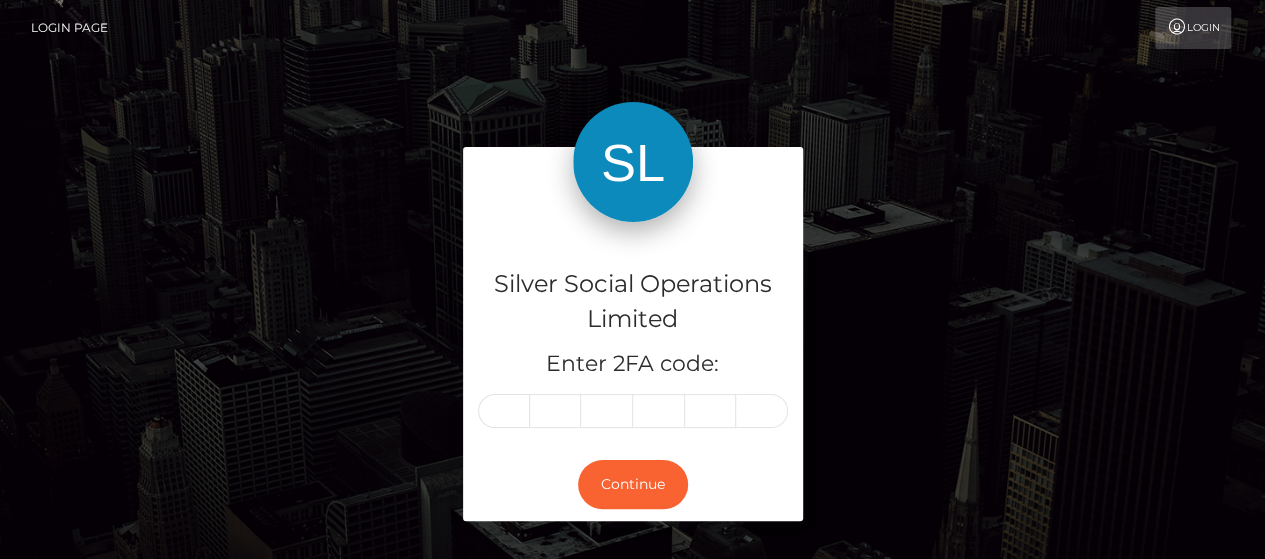 scroll, scrollTop: 0, scrollLeft: 0, axis: both 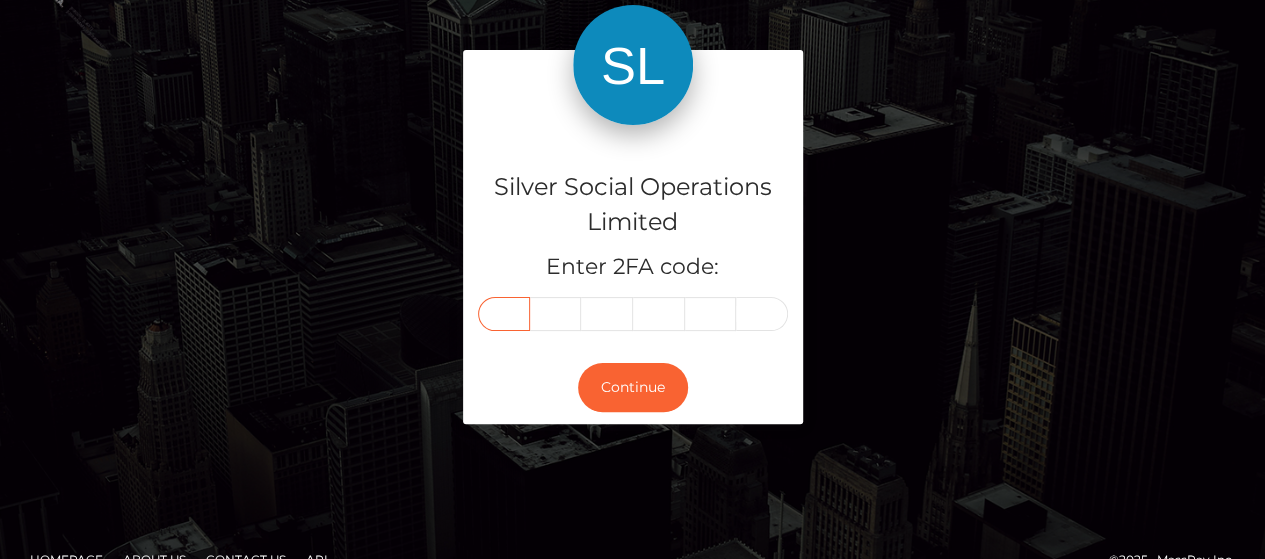 click at bounding box center [504, 314] 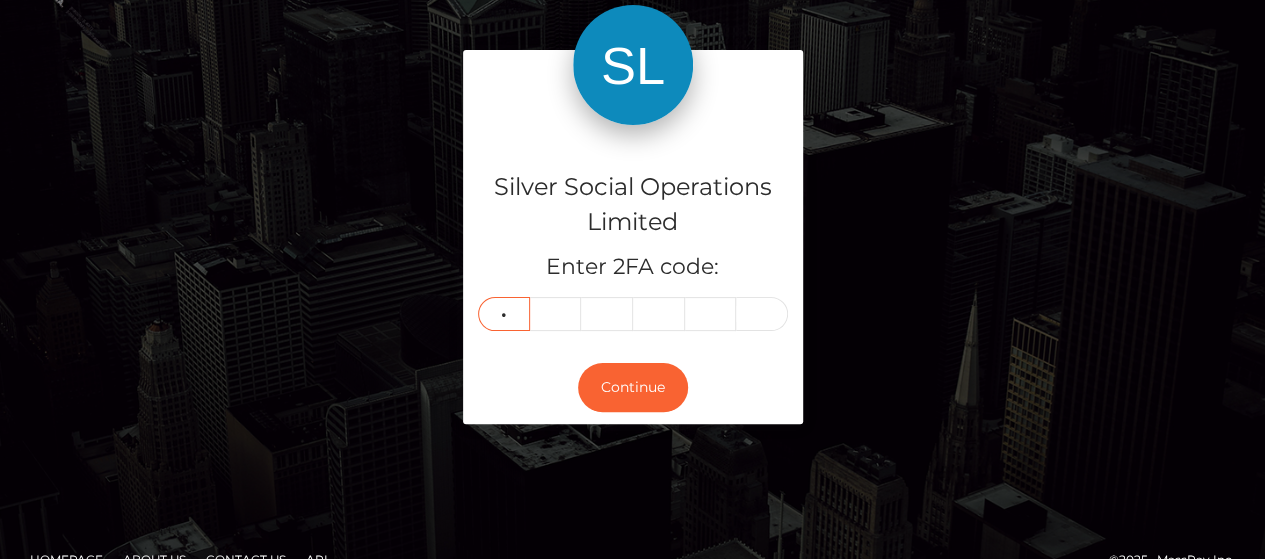 type on "0" 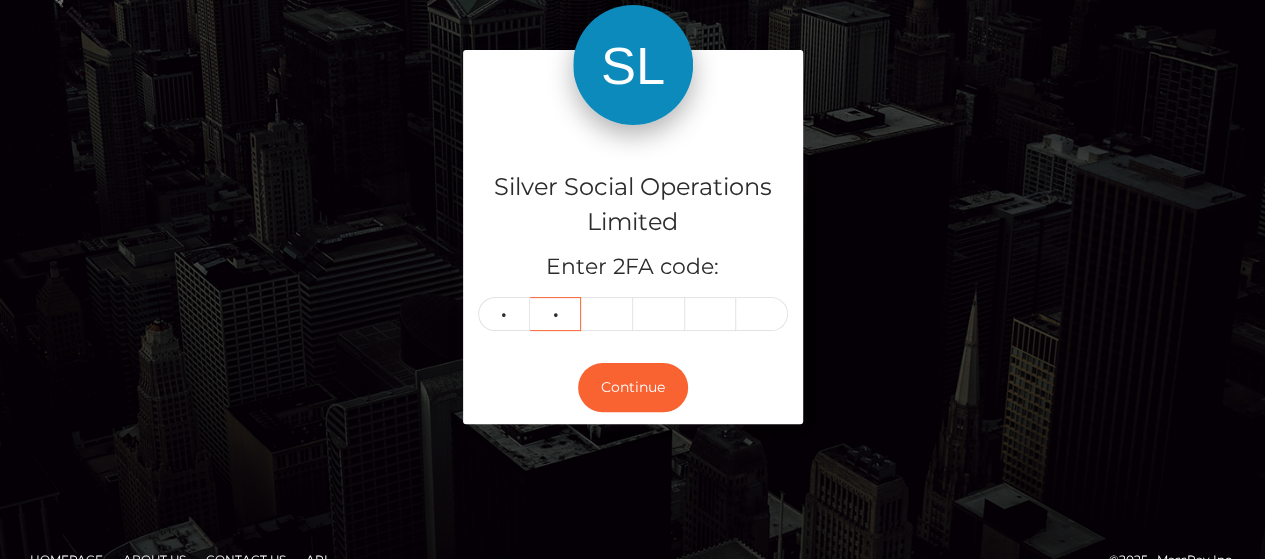 type on "1" 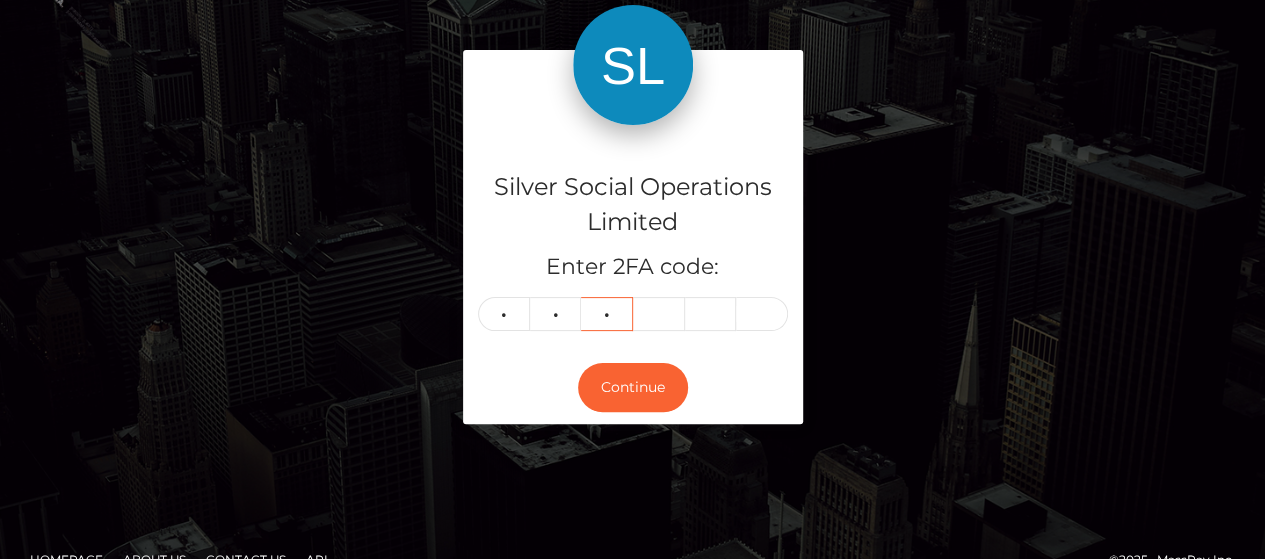 type on "0" 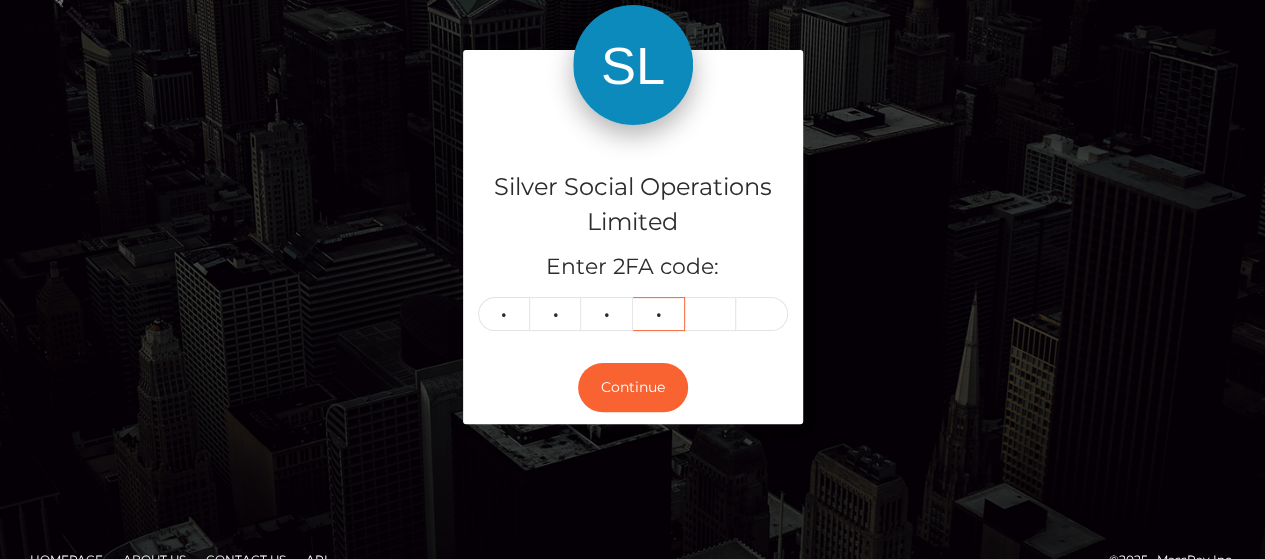 type on "2" 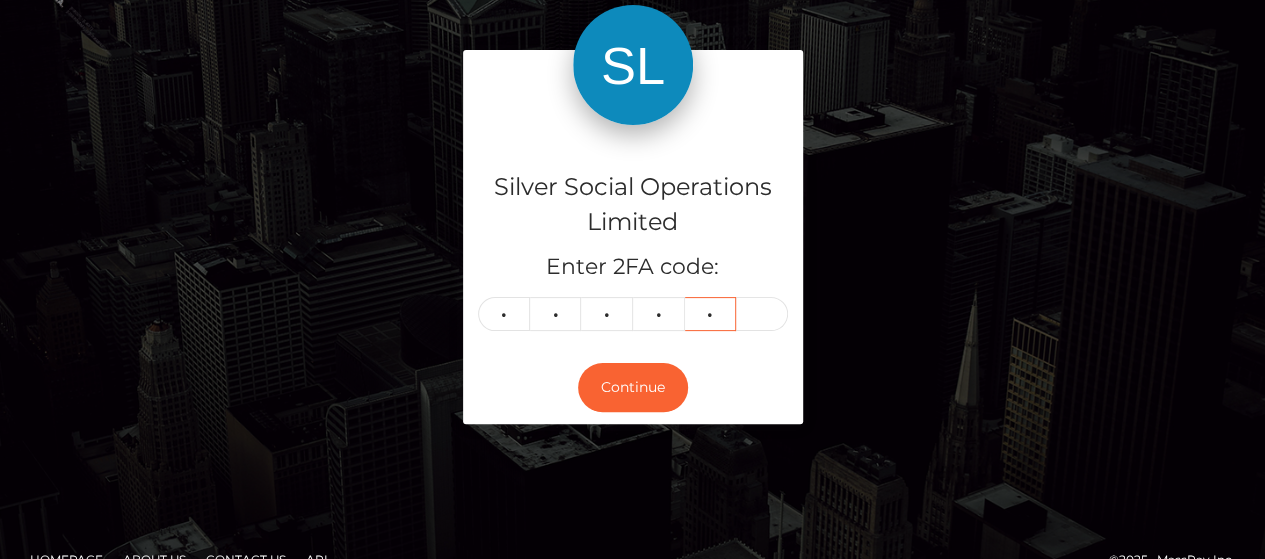 type on "5" 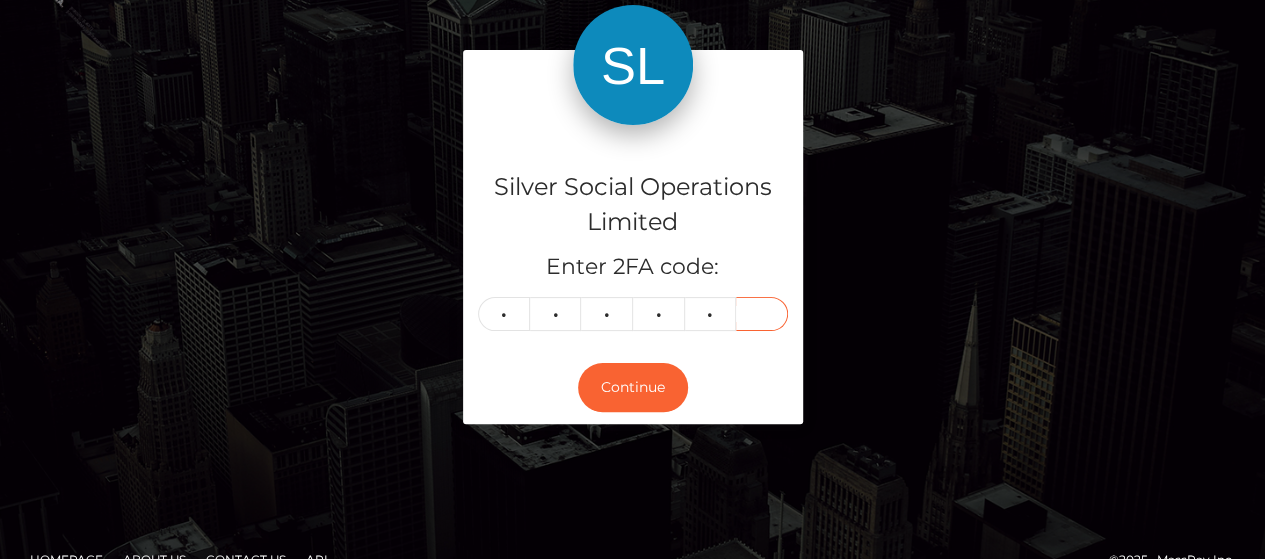 type on "5" 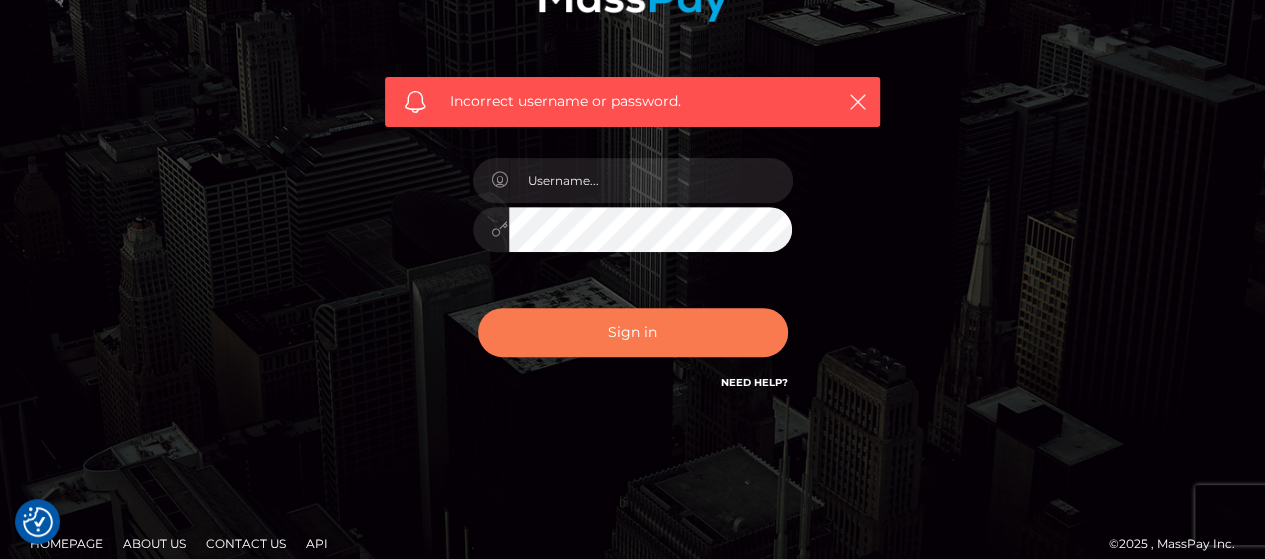 scroll, scrollTop: 300, scrollLeft: 0, axis: vertical 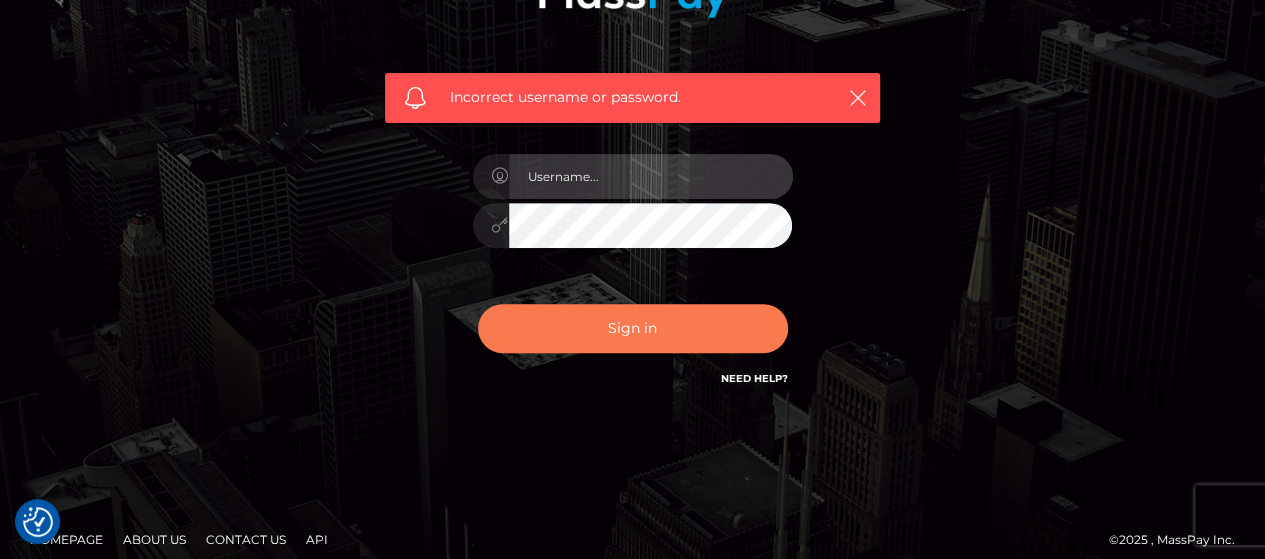 type on "Gabriel.Silversocial" 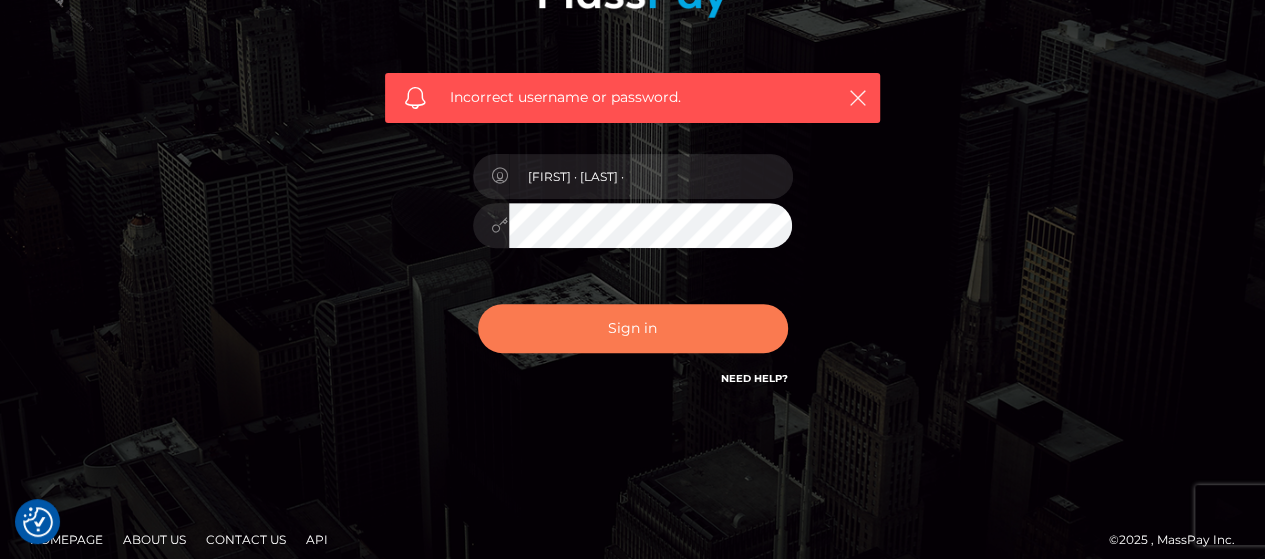 click on "Sign in" at bounding box center (633, 328) 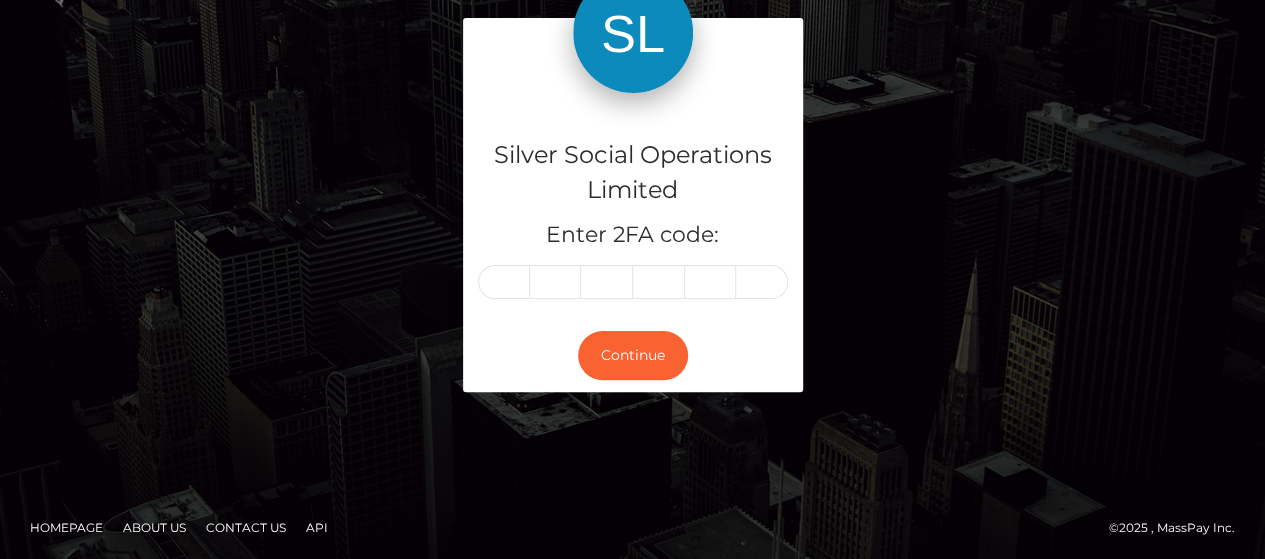 scroll, scrollTop: 134, scrollLeft: 0, axis: vertical 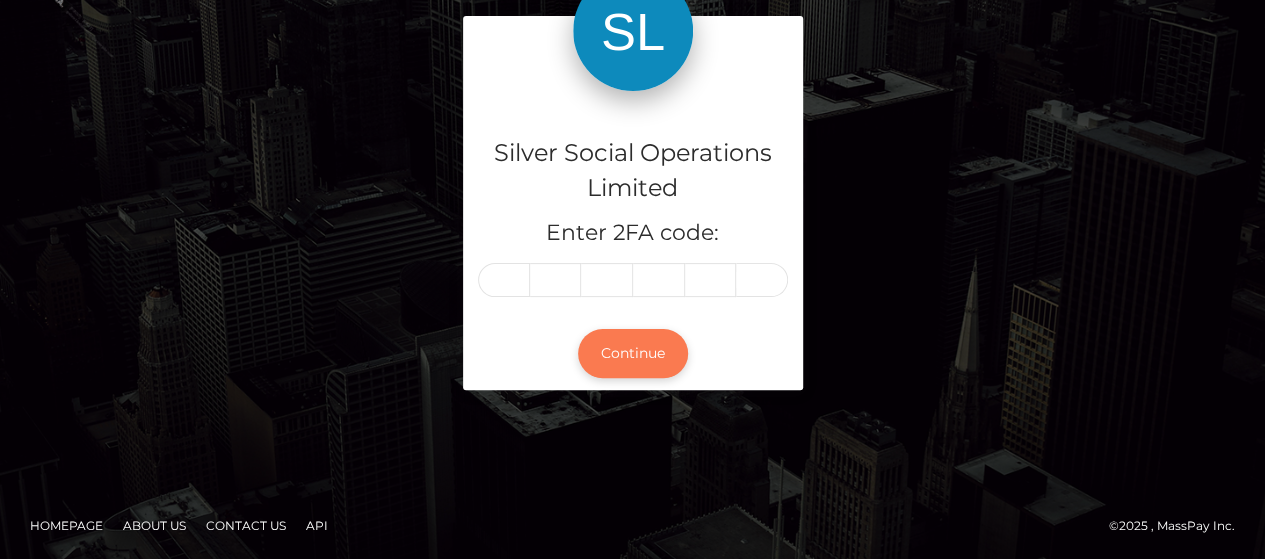 click on "Continue" at bounding box center (633, 353) 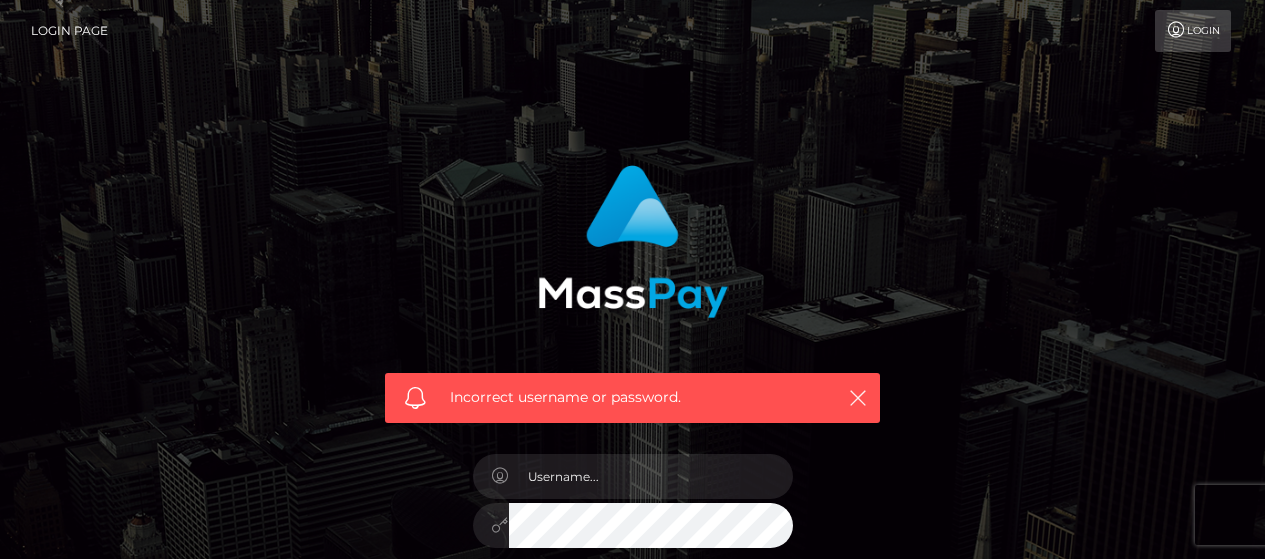 scroll, scrollTop: 0, scrollLeft: 0, axis: both 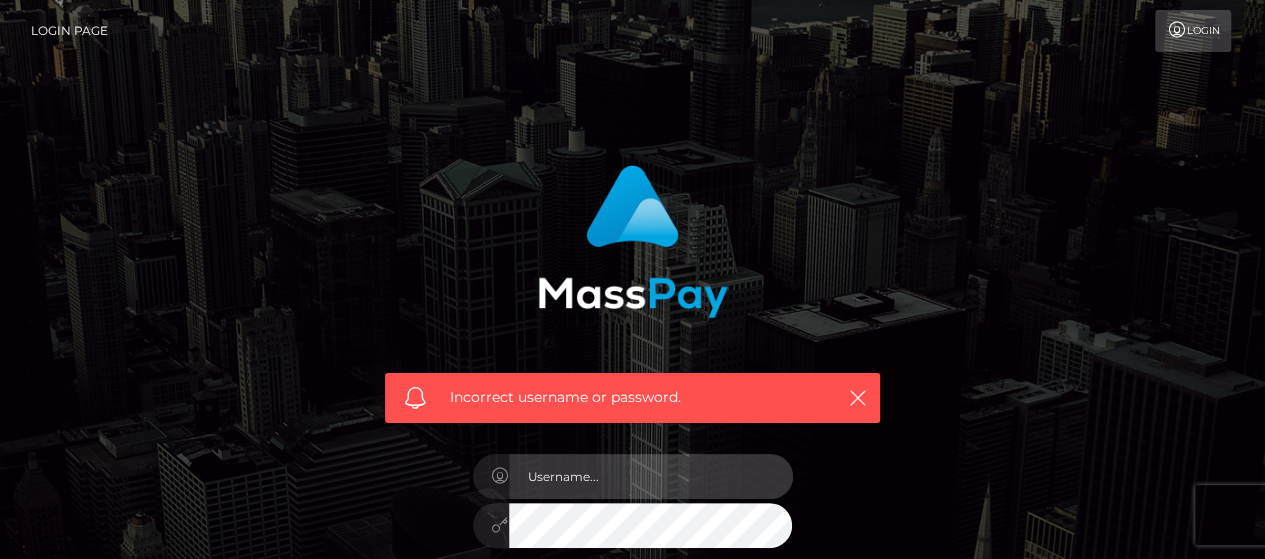 type on "[FIRST].[LAST]" 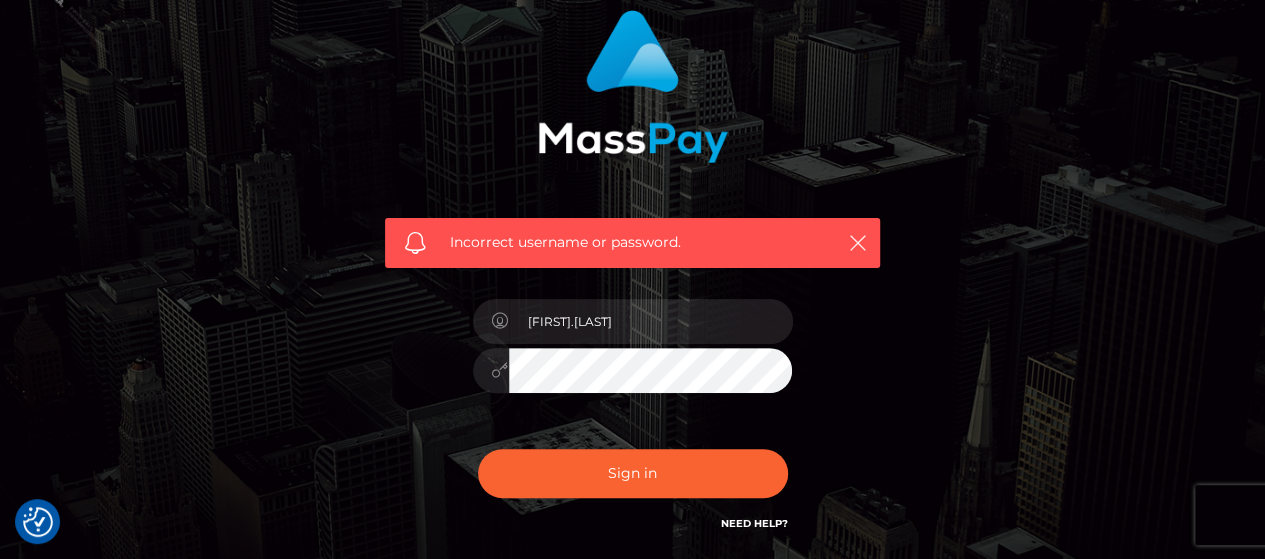 scroll, scrollTop: 200, scrollLeft: 0, axis: vertical 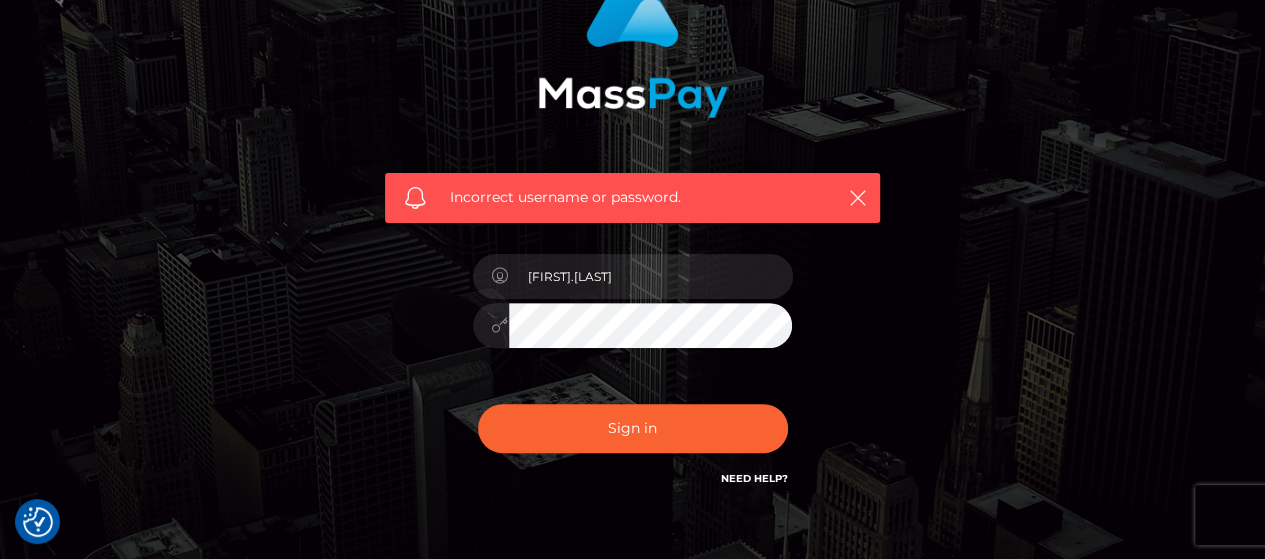 click at bounding box center [500, 325] 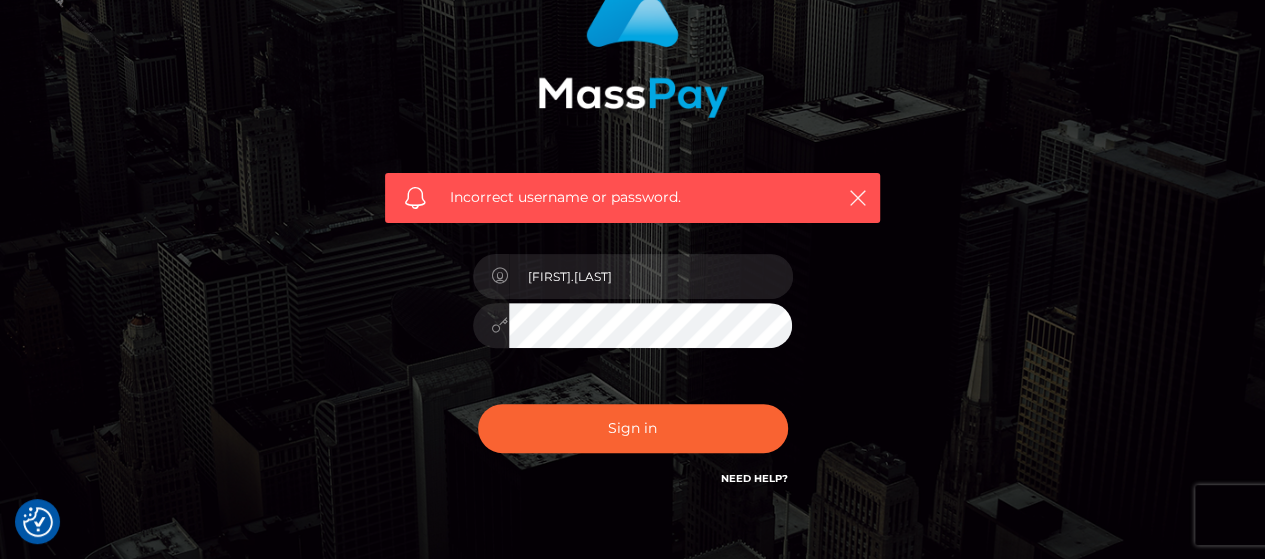 click on "[FIRST].[LAST]" at bounding box center (633, 315) 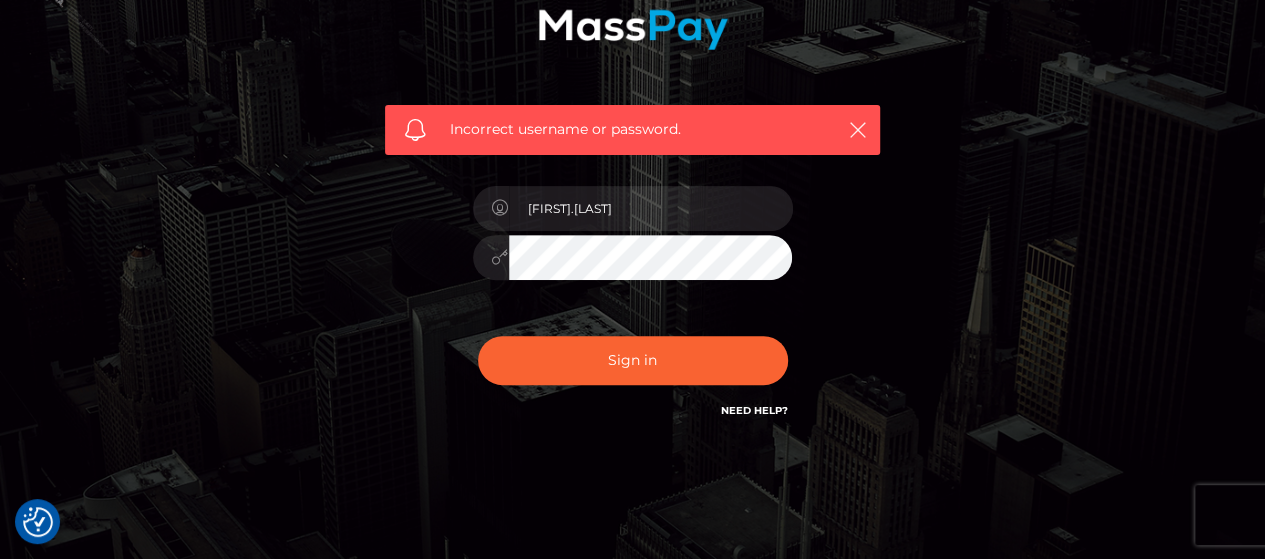 scroll, scrollTop: 300, scrollLeft: 0, axis: vertical 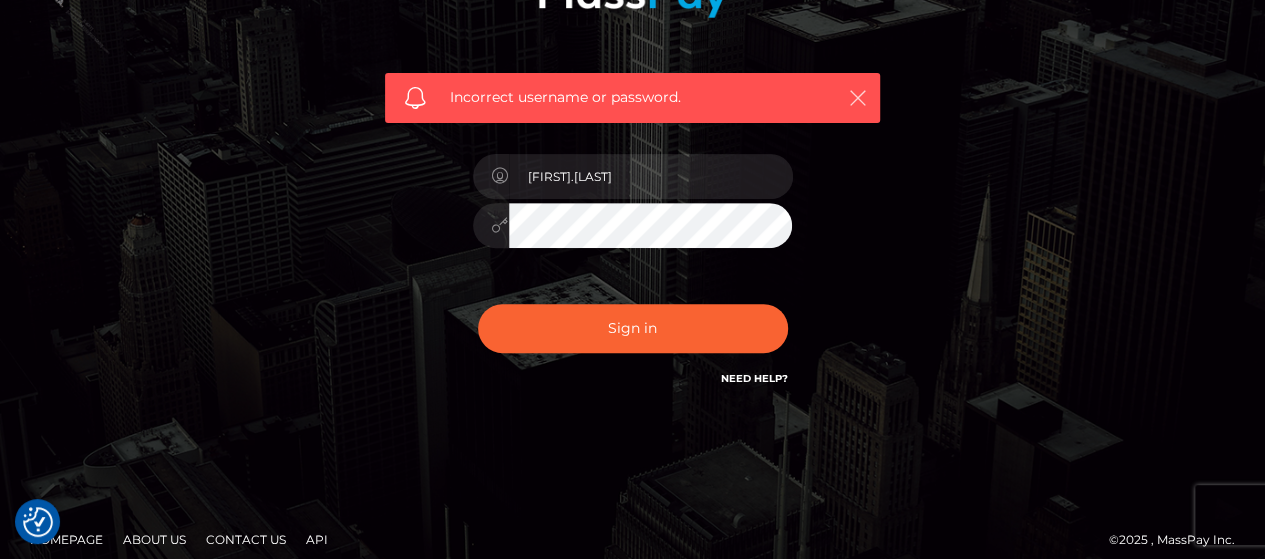 click at bounding box center [858, 98] 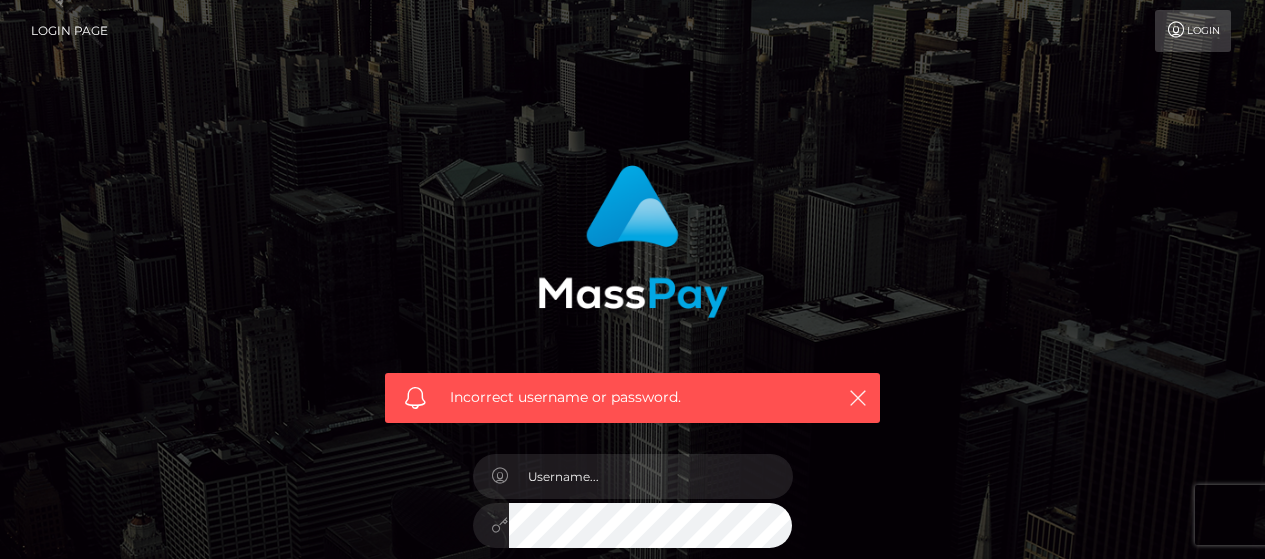 scroll, scrollTop: 300, scrollLeft: 0, axis: vertical 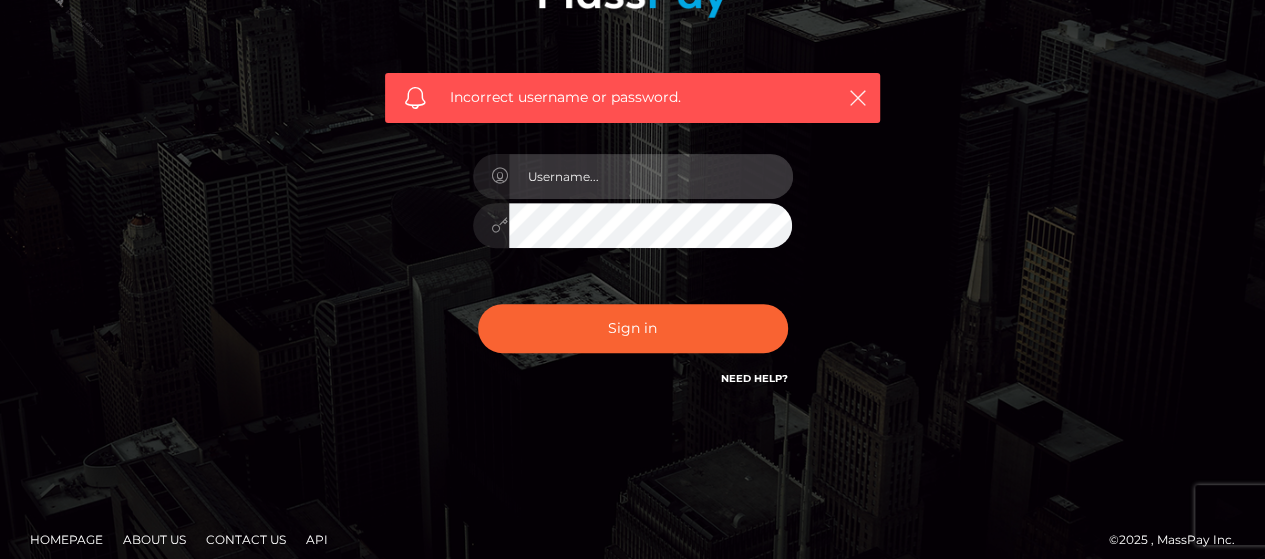 type on "[FIRST].[LAST]" 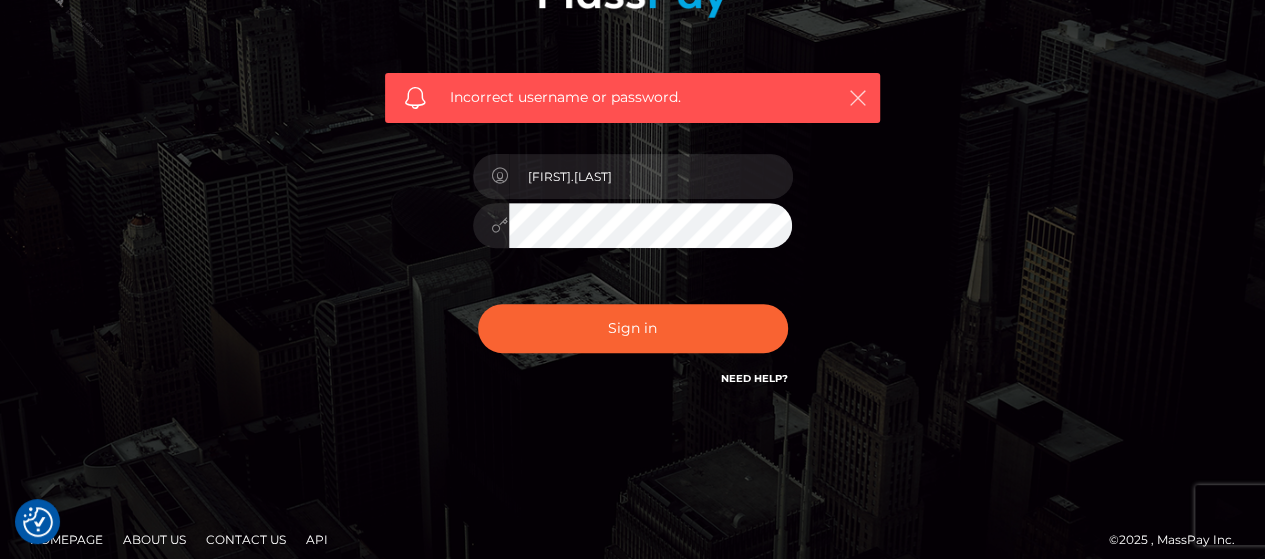 click at bounding box center [858, 98] 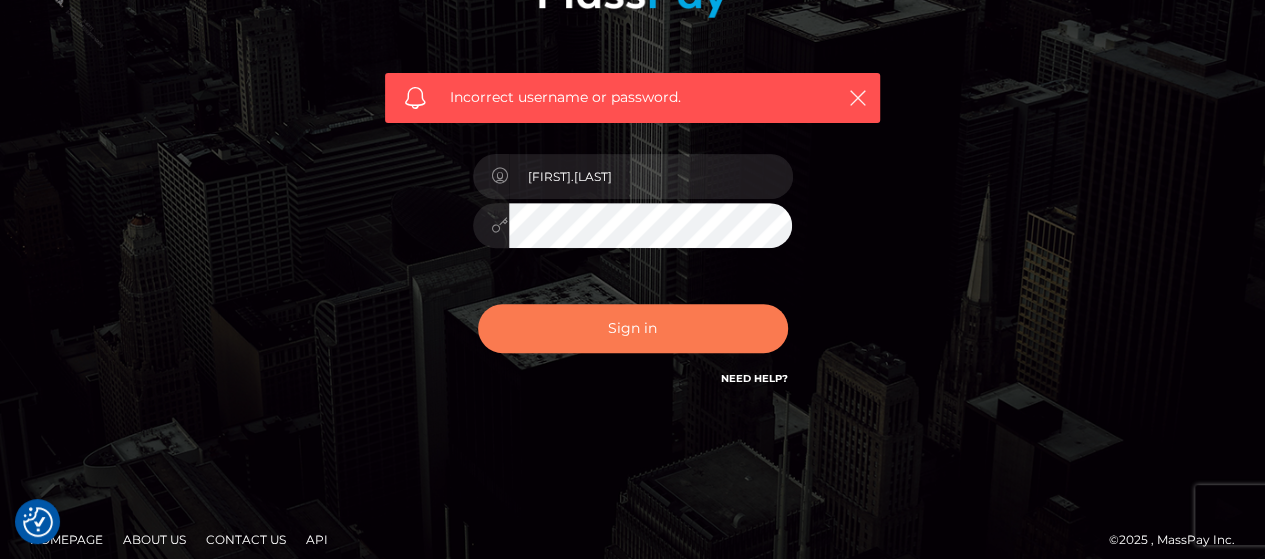 click on "Sign in" at bounding box center [633, 328] 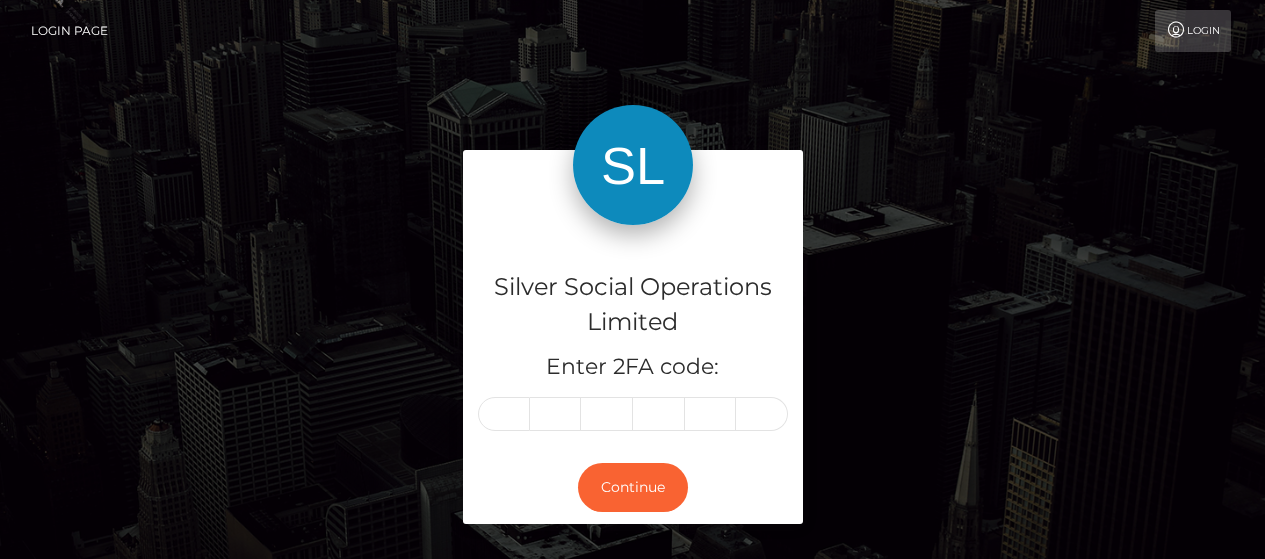 scroll, scrollTop: 0, scrollLeft: 0, axis: both 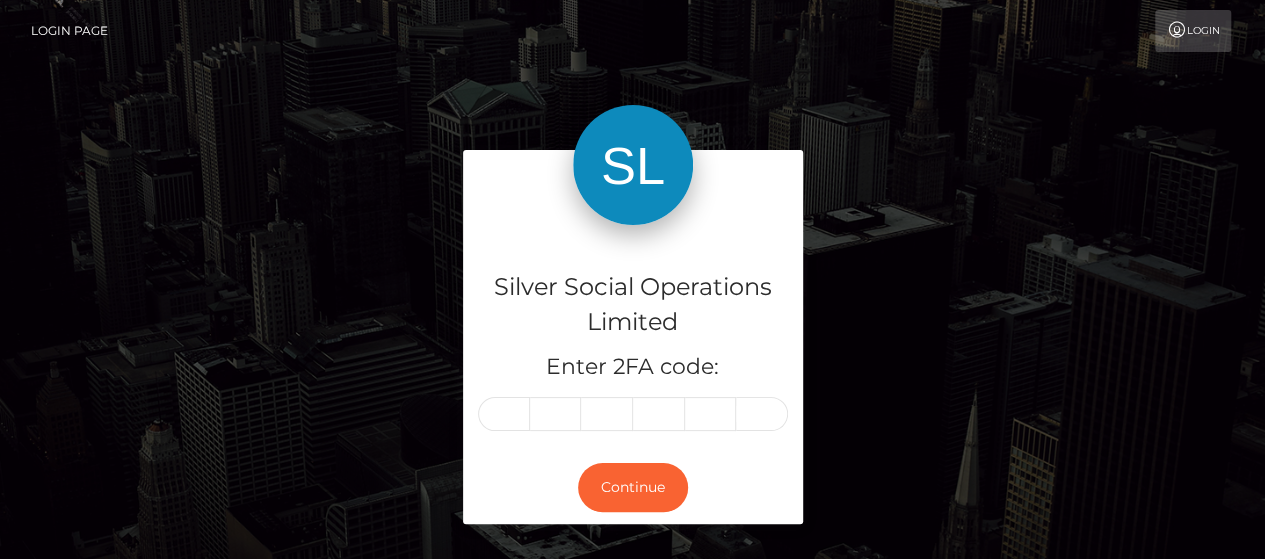 click at bounding box center (504, 414) 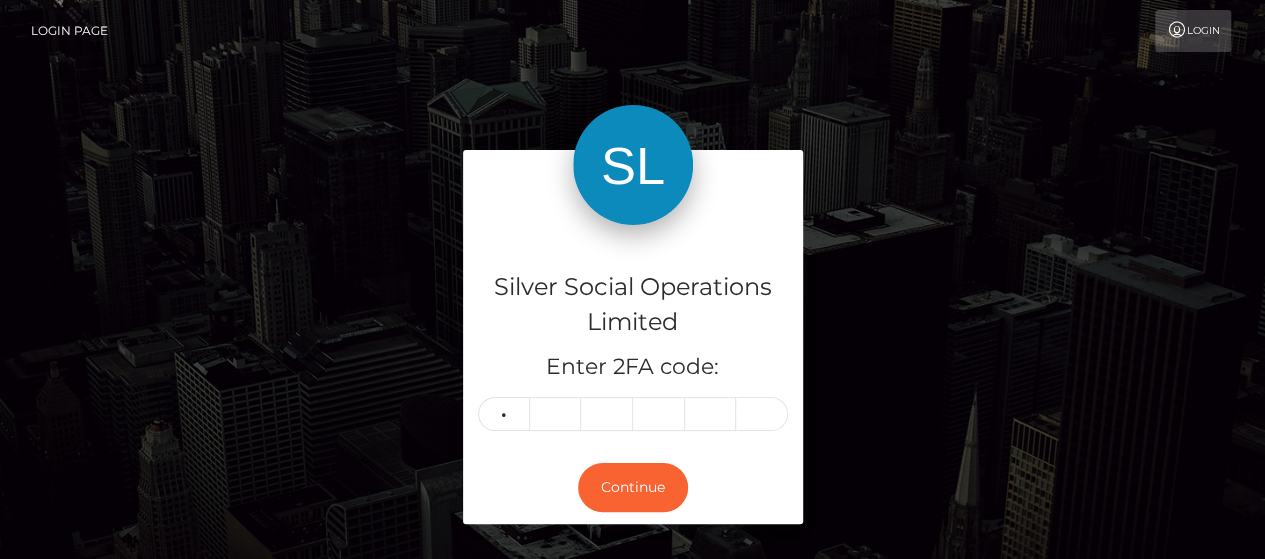 type on "4" 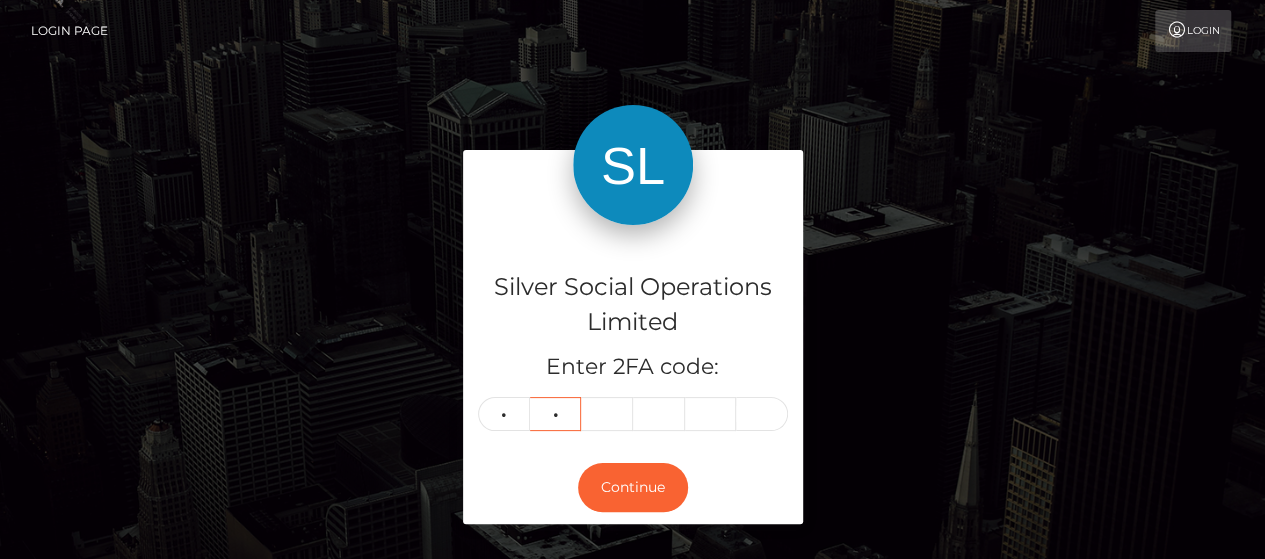 type on "0" 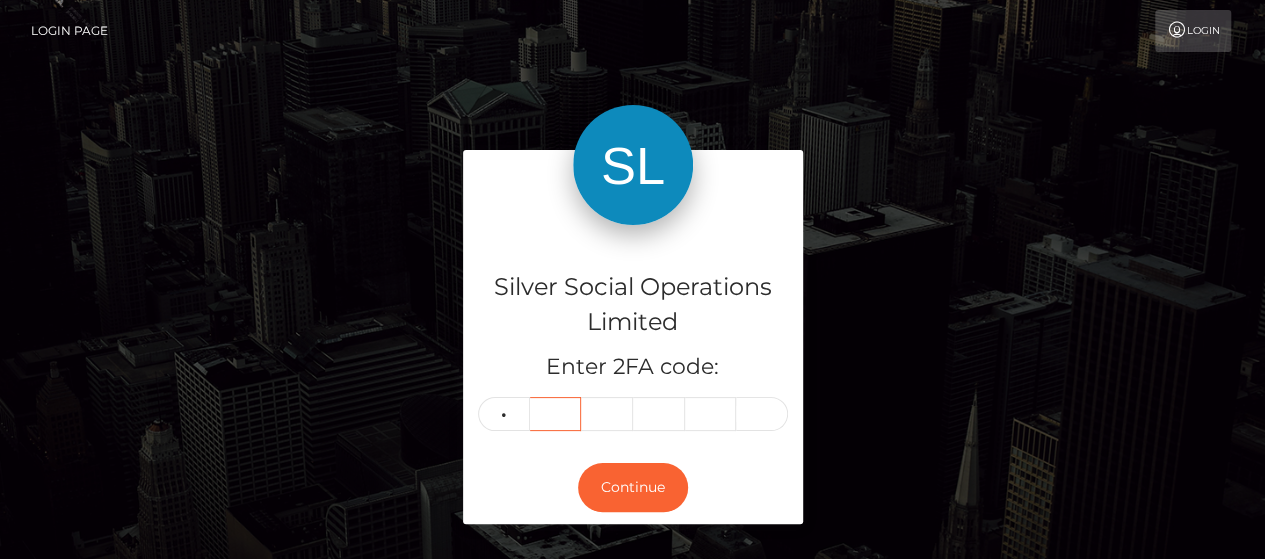 type 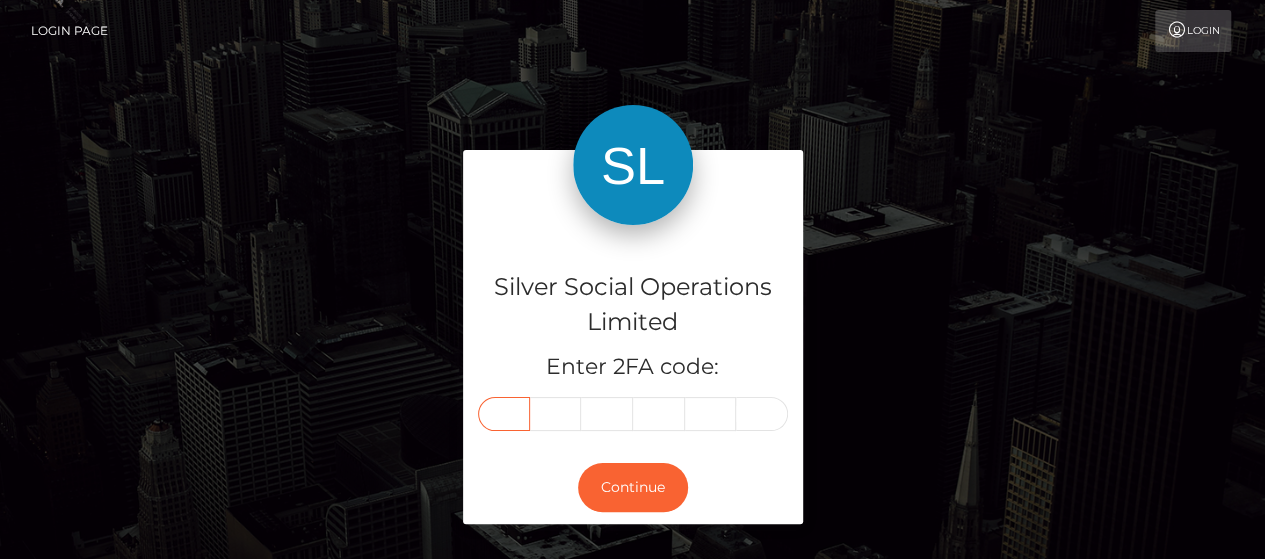 type on "4" 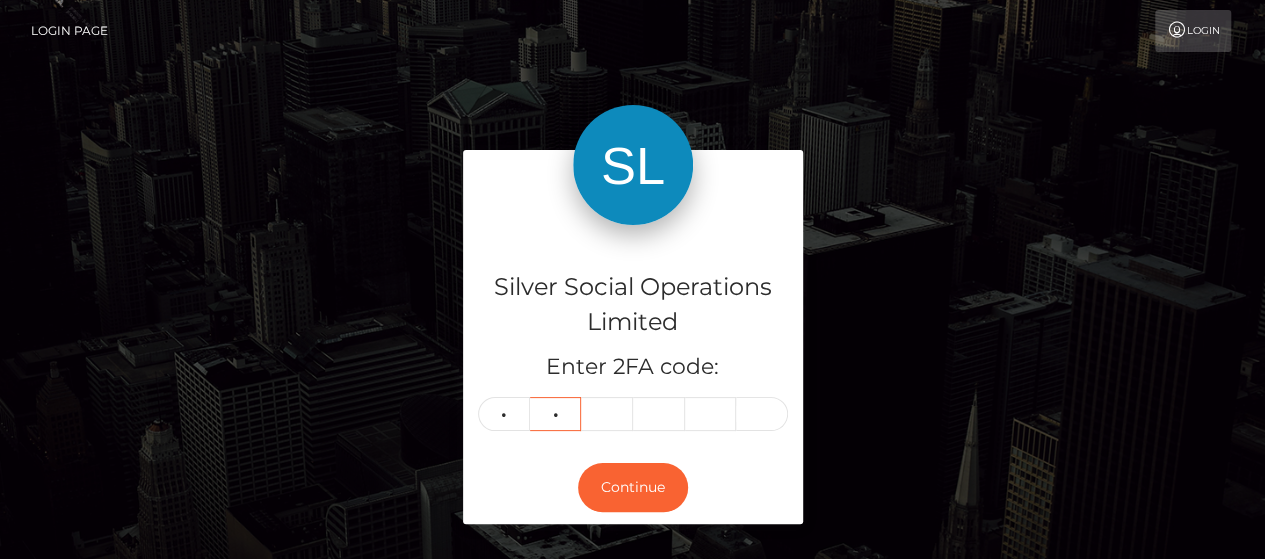 type on "9" 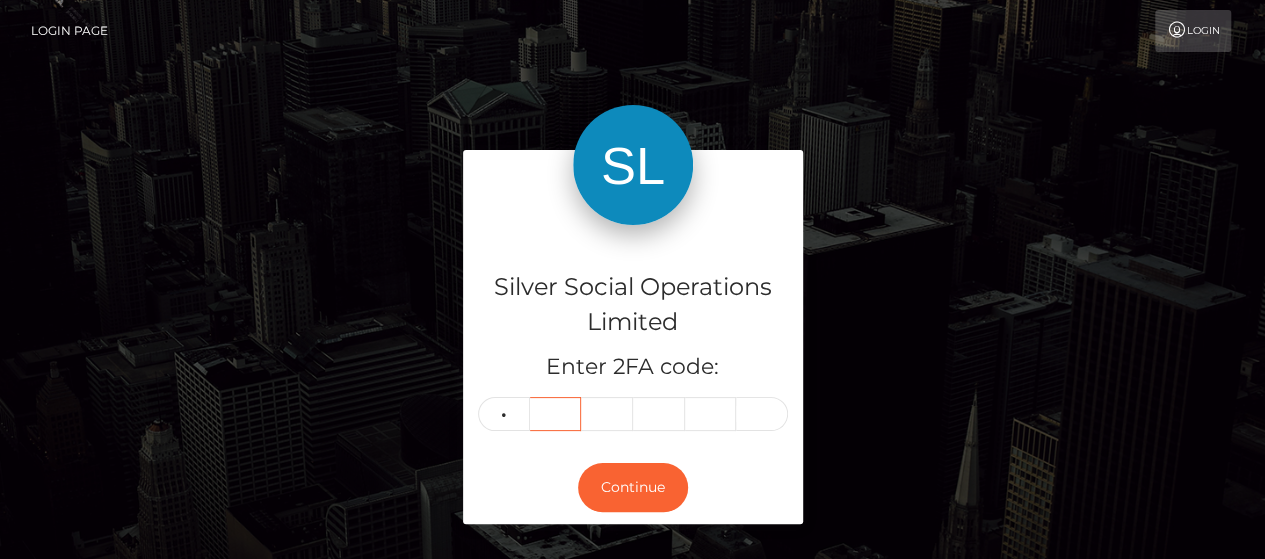 type 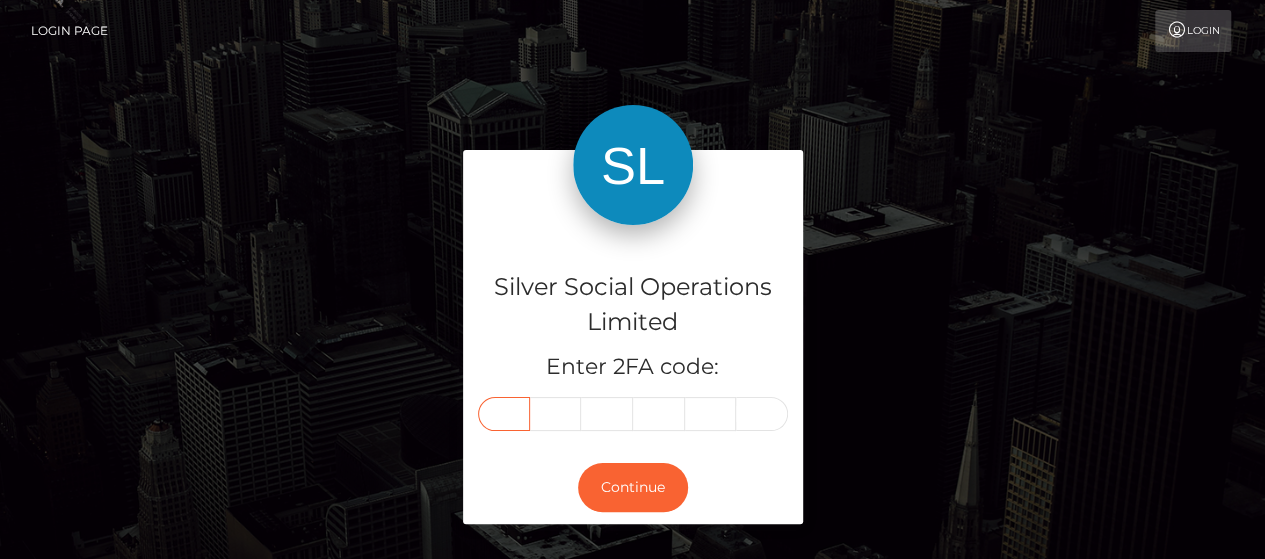 type on "4" 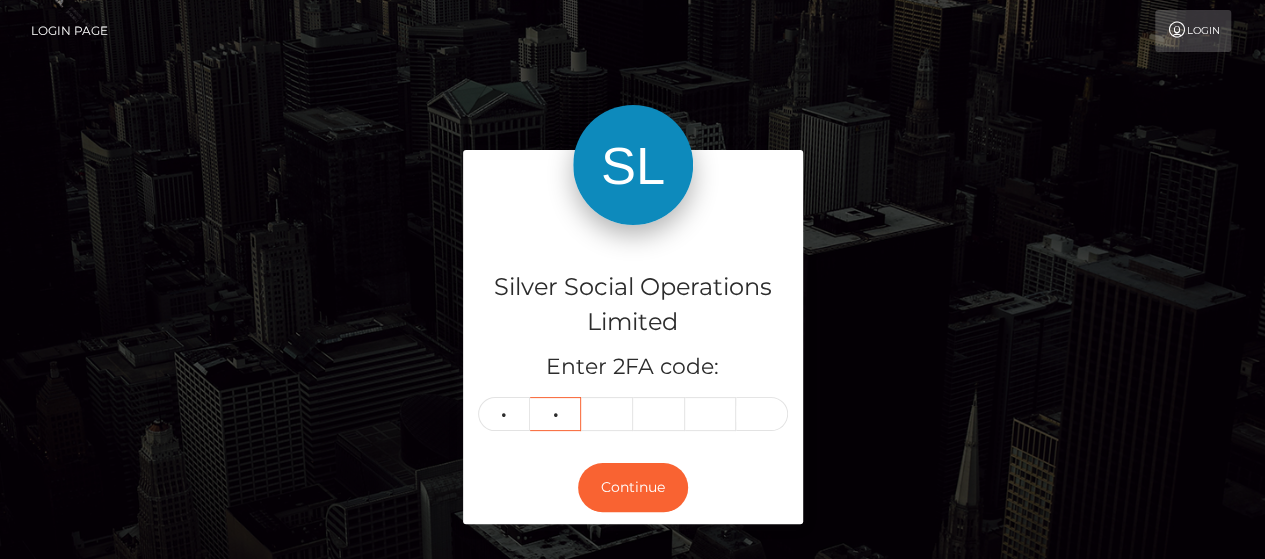 type on "9" 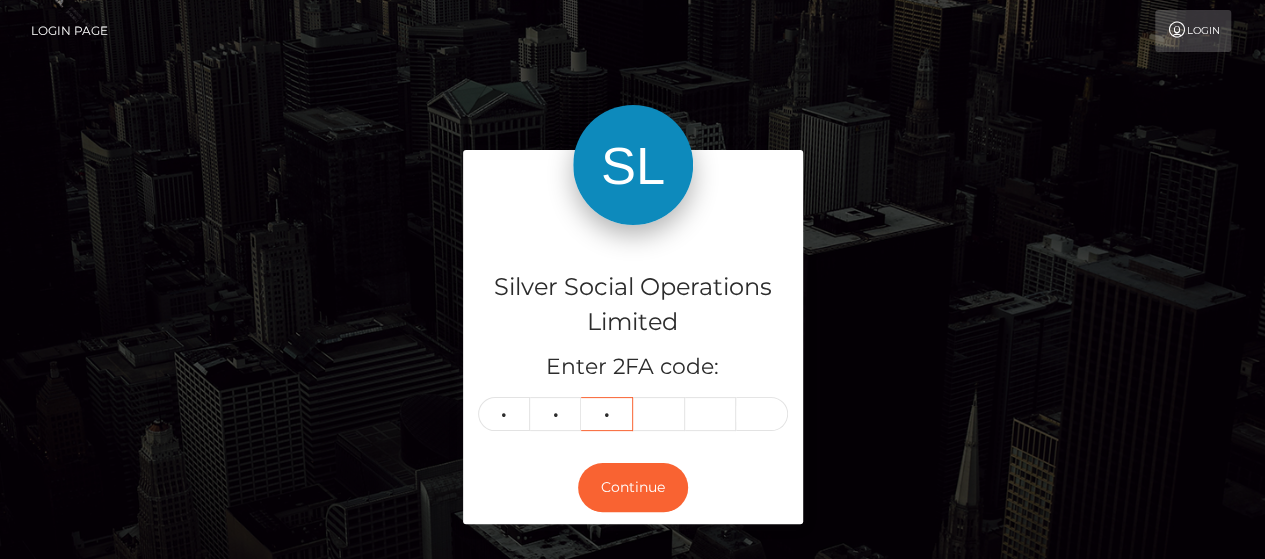 type on "0" 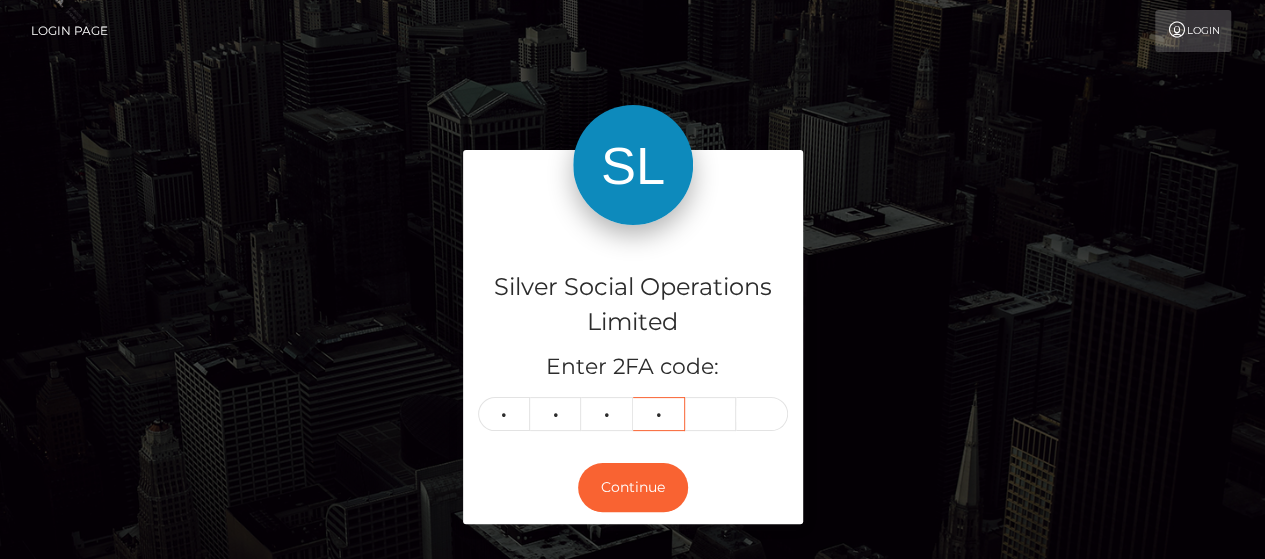 type on "8" 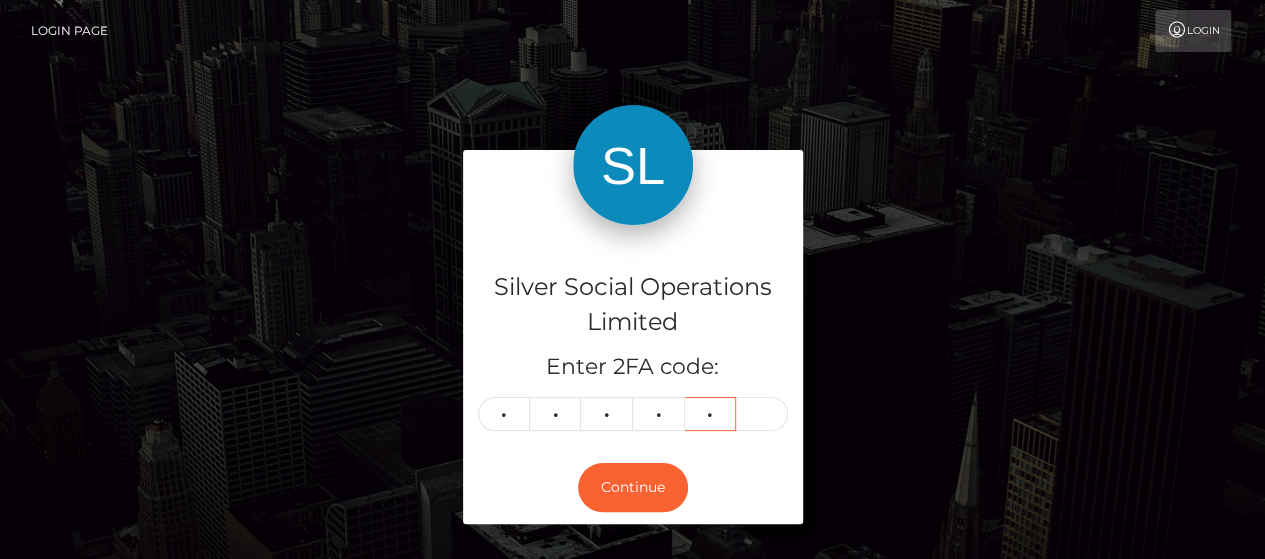 type on "0" 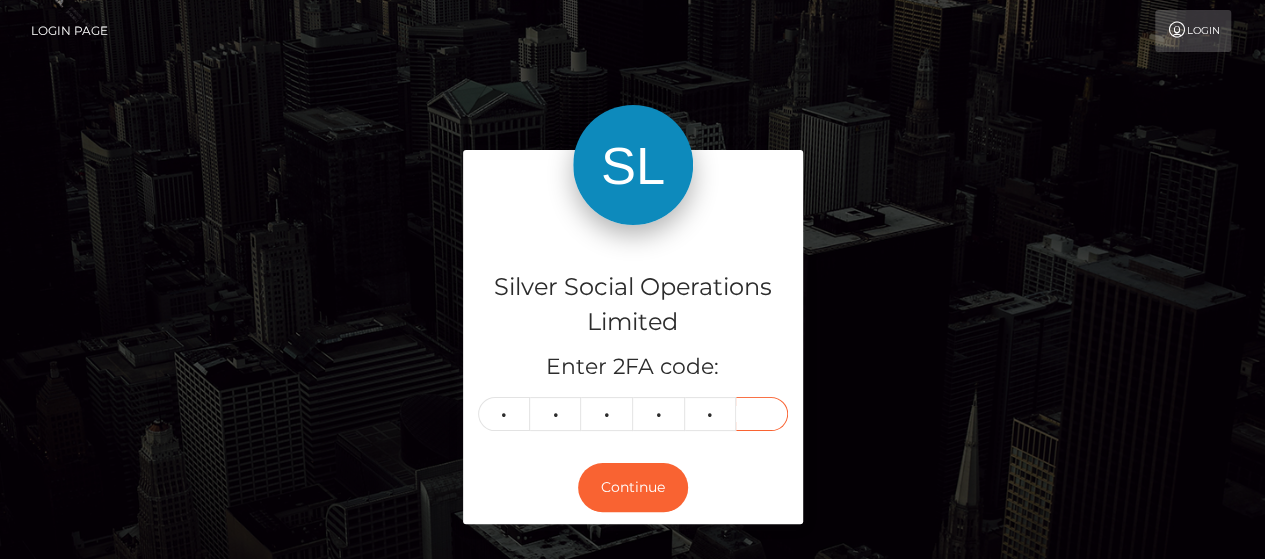 type on "6" 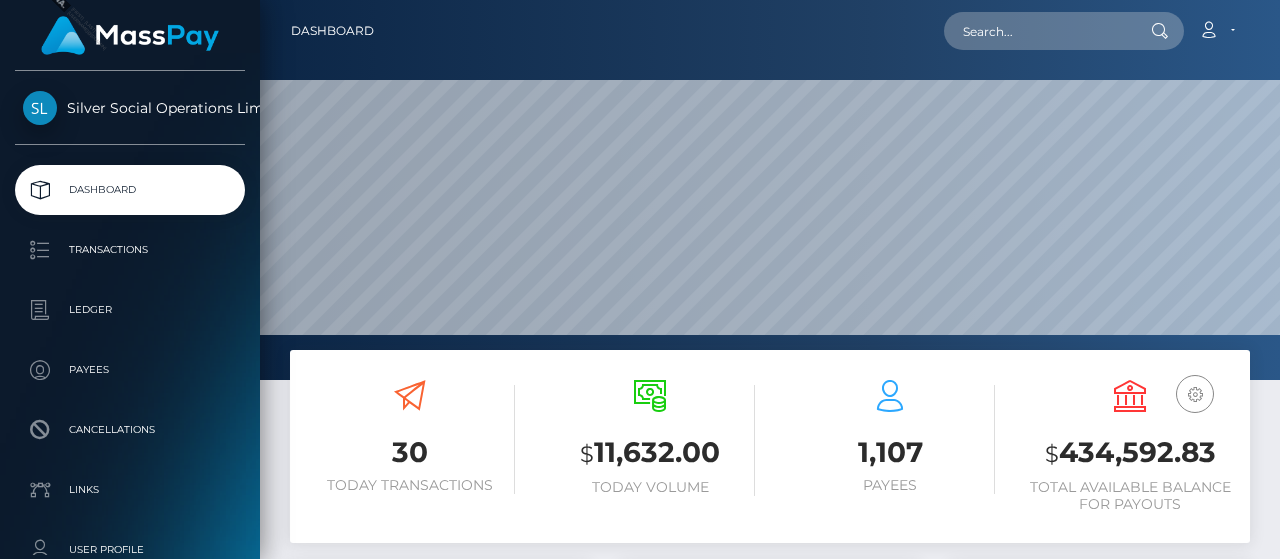 scroll, scrollTop: 0, scrollLeft: 0, axis: both 